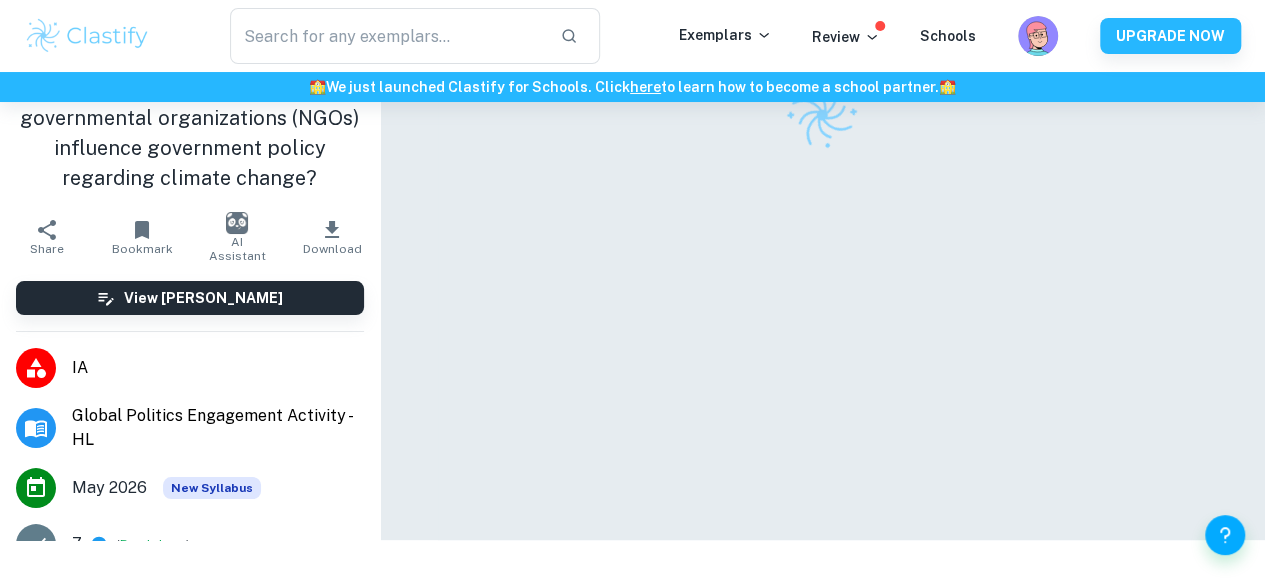 scroll, scrollTop: 0, scrollLeft: 0, axis: both 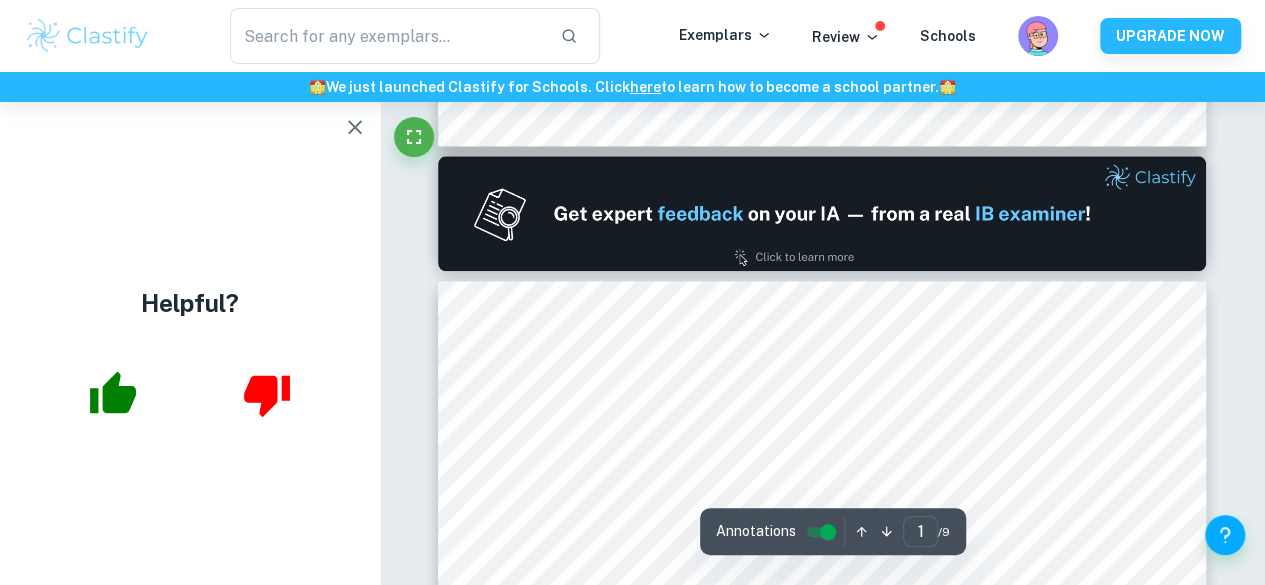 type on "2" 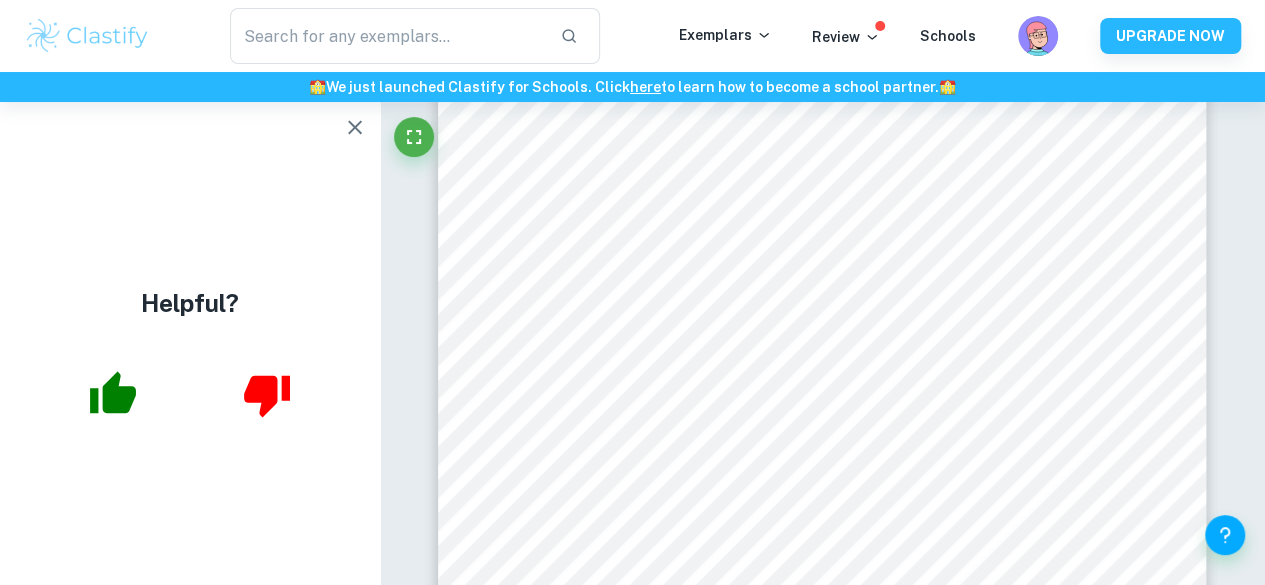 scroll, scrollTop: 1423, scrollLeft: 0, axis: vertical 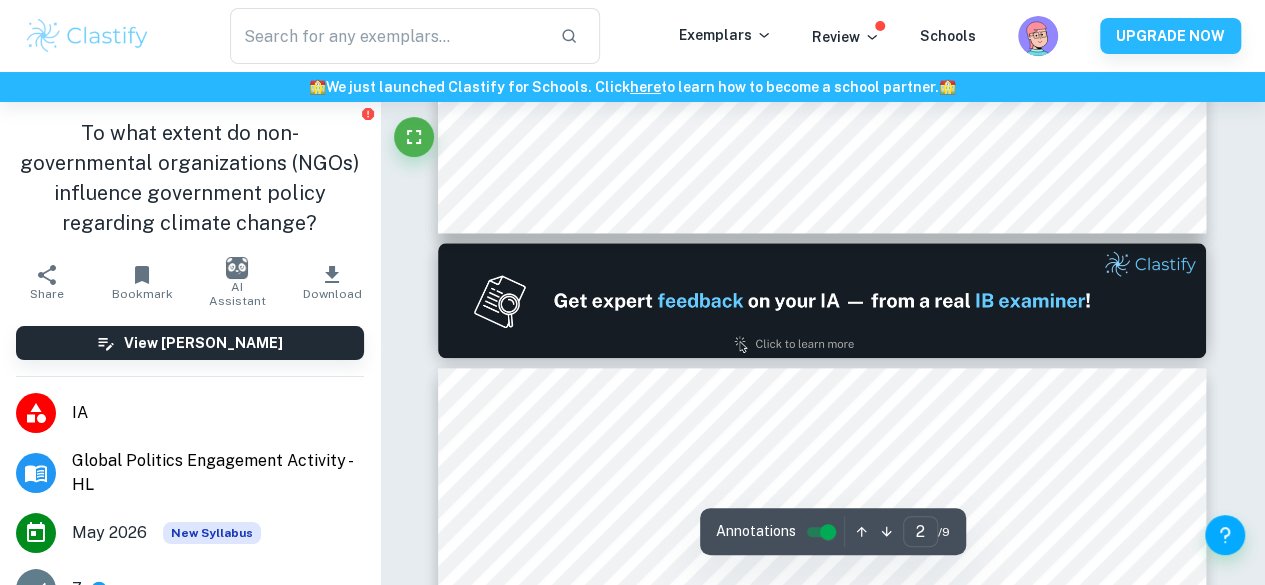 type on "1" 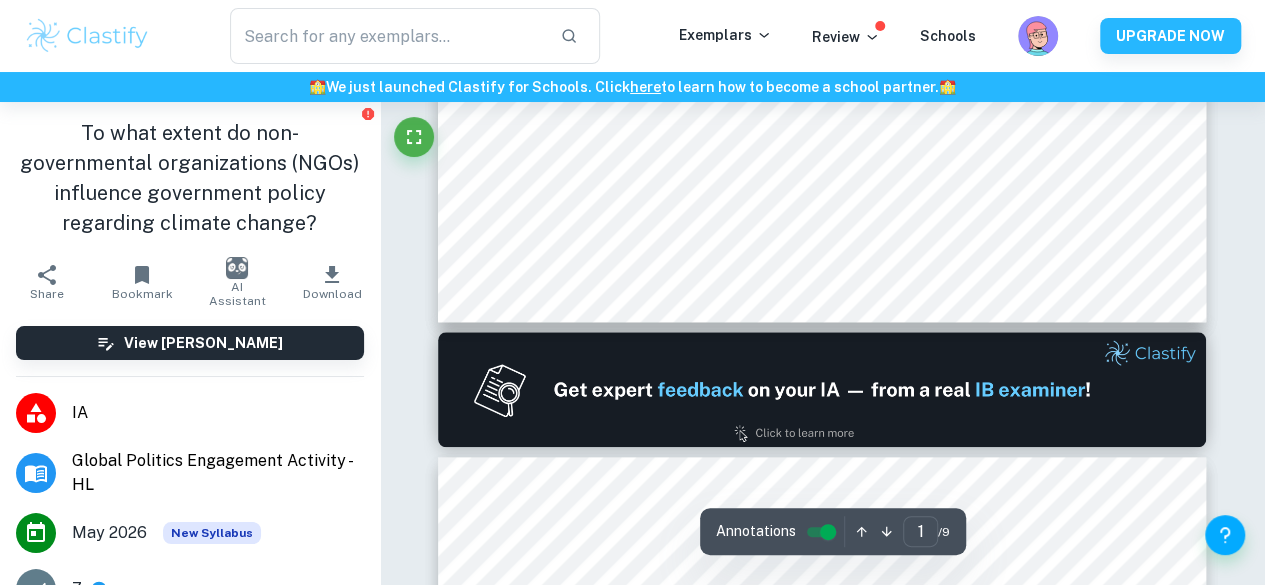 scroll, scrollTop: 886, scrollLeft: 0, axis: vertical 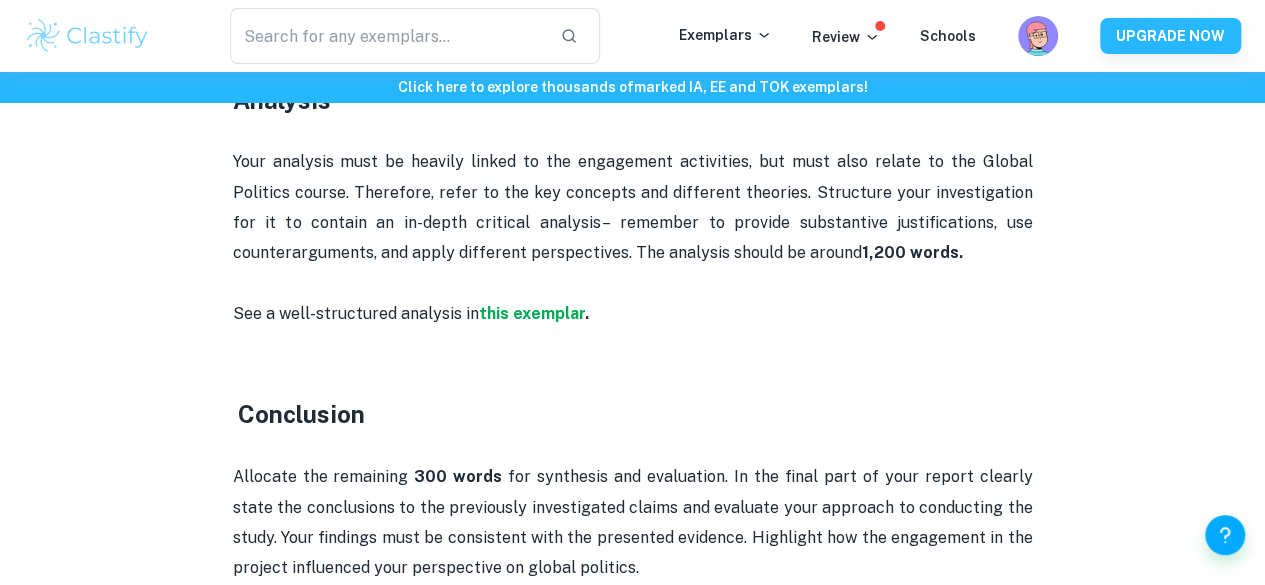 click on "Your analysis must be heavily linked to the engagement activities, but must also relate to the Global Politics course. Therefore, refer to the key concepts and different theories. Structure your investigation for it to contain an in-depth critical analysis  –   remember to provide substantive justifications, use counterarguments, and apply different perspectives. The analysis should be around  1,200 words." at bounding box center (633, 222) 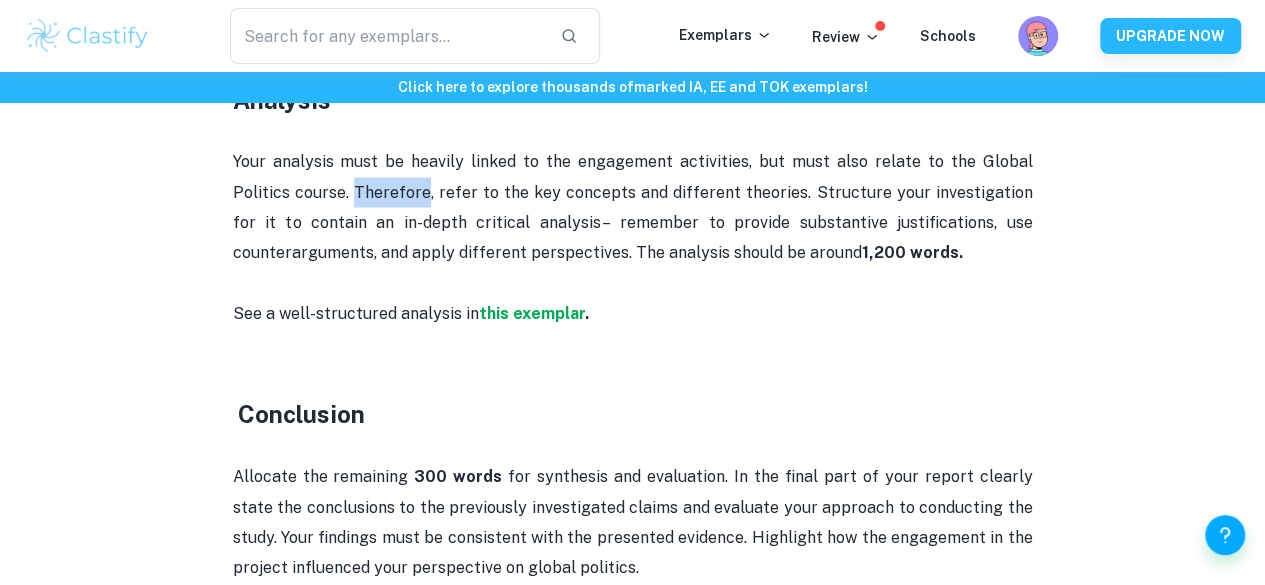 click on "Your analysis must be heavily linked to the engagement activities, but must also relate to the Global Politics course. Therefore, refer to the key concepts and different theories. Structure your investigation for it to contain an in-depth critical analysis" at bounding box center (635, 191) 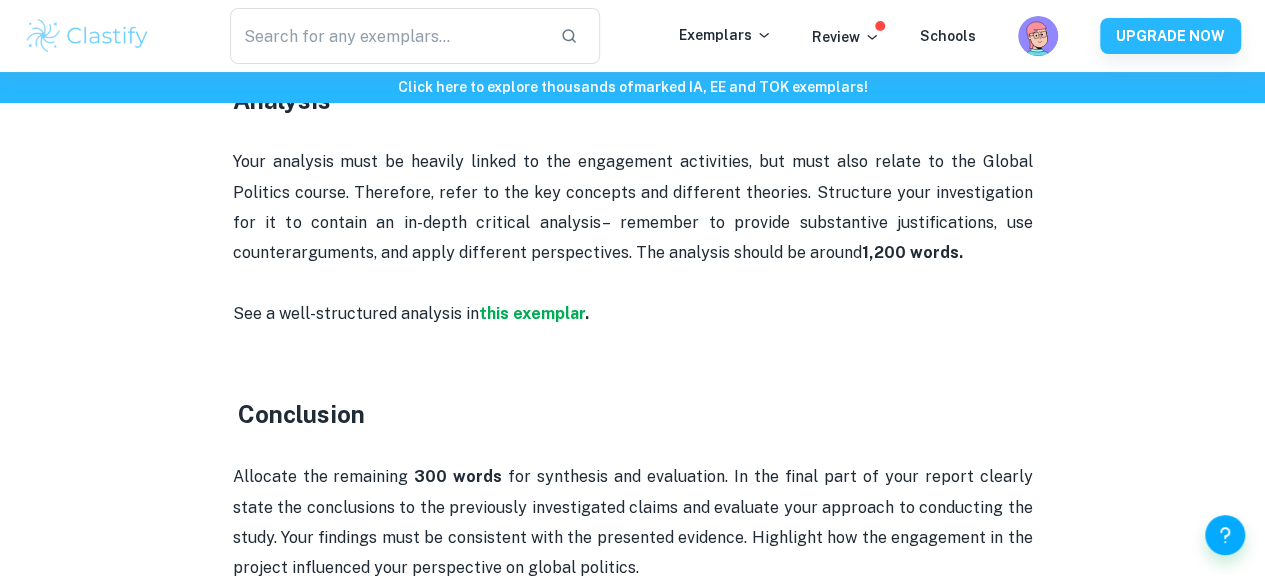 click on "Your analysis must be heavily linked to the engagement activities, but must also relate to the Global Politics course. Therefore, refer to the key concepts and different theories. Structure your investigation for it to contain an in-depth critical analysis  –   remember to provide substantive justifications, use counterarguments, and apply different perspectives. The analysis should be around  1,200 words." at bounding box center (633, 222) 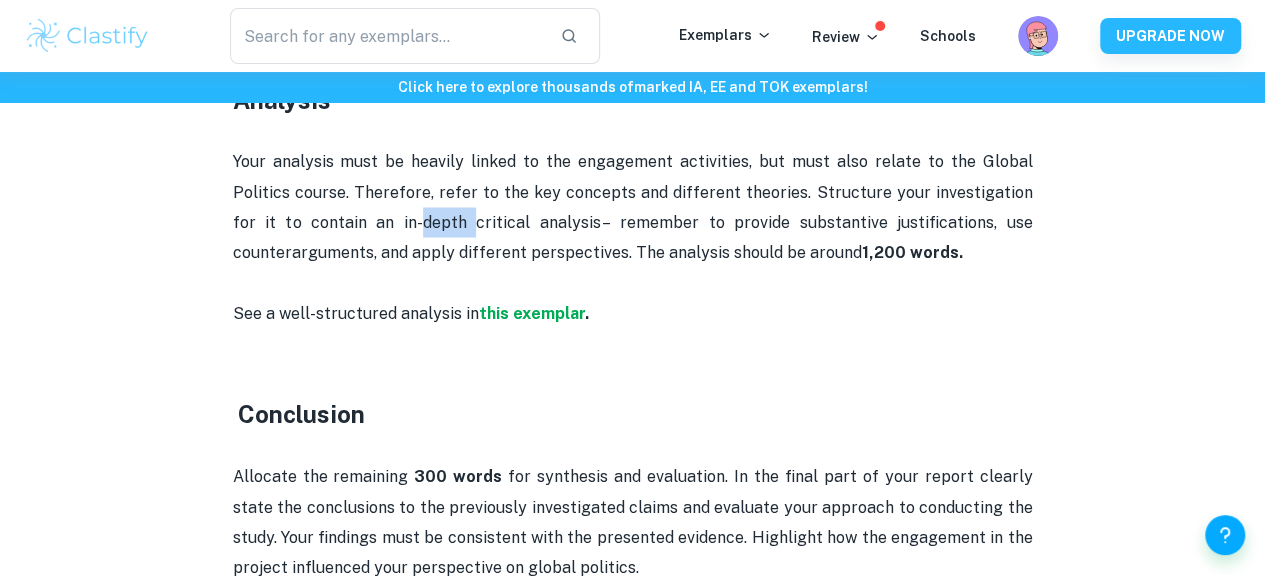 click on "Your analysis must be heavily linked to the engagement activities, but must also relate to the Global Politics course. Therefore, refer to the key concepts and different theories. Structure your investigation for it to contain an in-depth critical analysis  –   remember to provide substantive justifications, use counterarguments, and apply different perspectives. The analysis should be around  1,200 words." at bounding box center [633, 222] 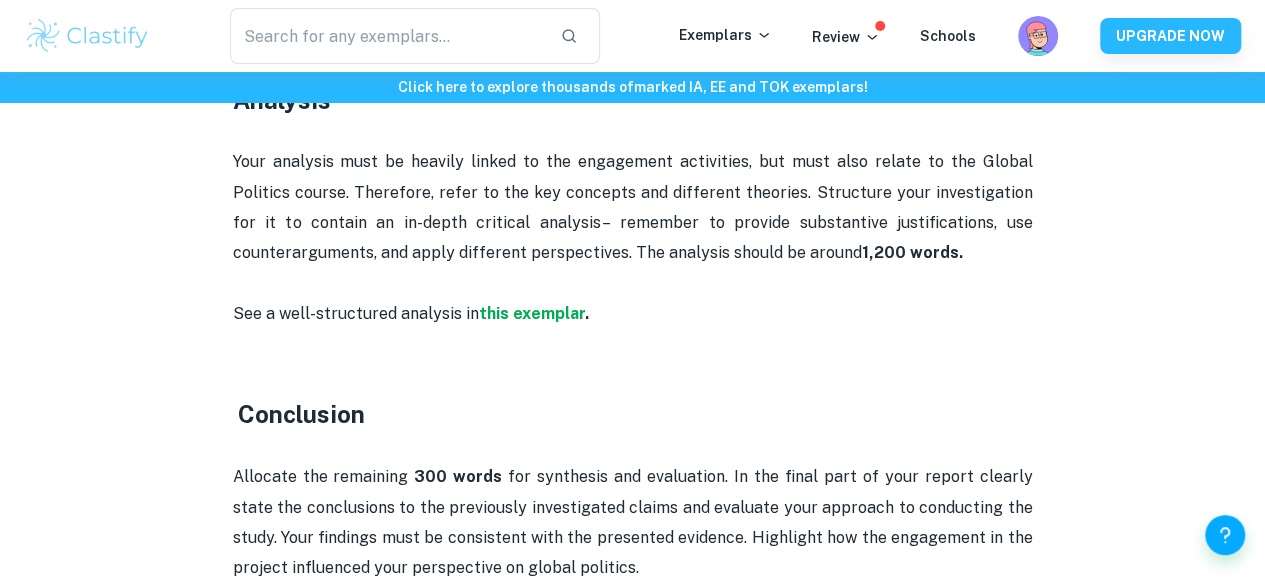 click on "remember to provide substantive justifications, use counterarguments, and apply different perspectives. The analysis should be around" at bounding box center (635, 236) 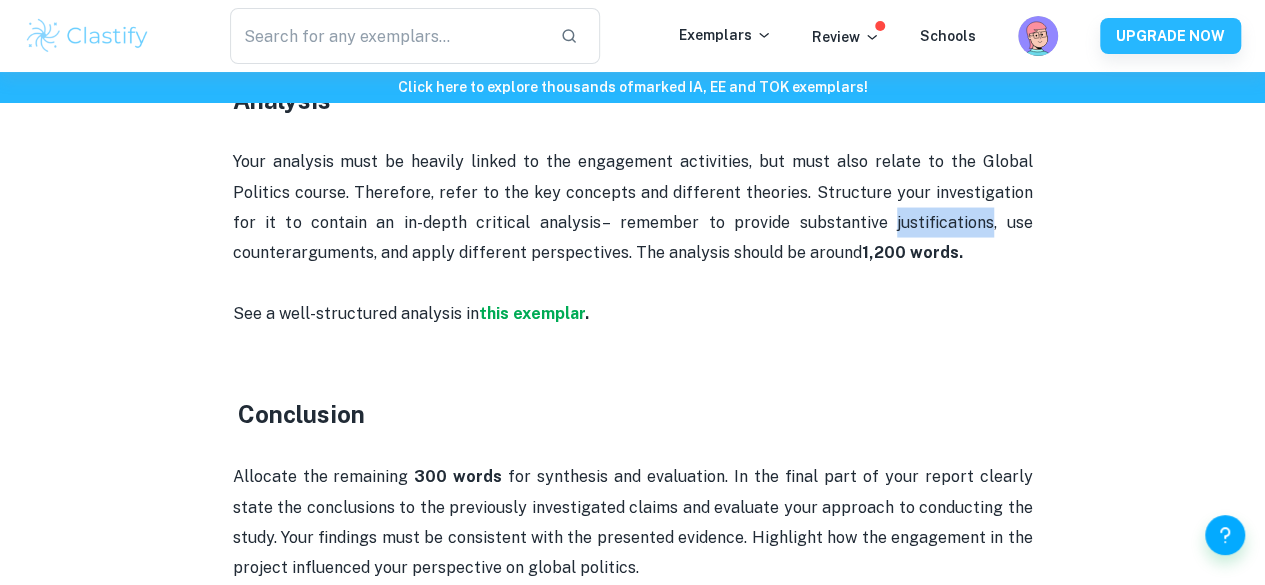 click on "remember to provide substantive justifications, use counterarguments, and apply different perspectives. The analysis should be around" at bounding box center (635, 236) 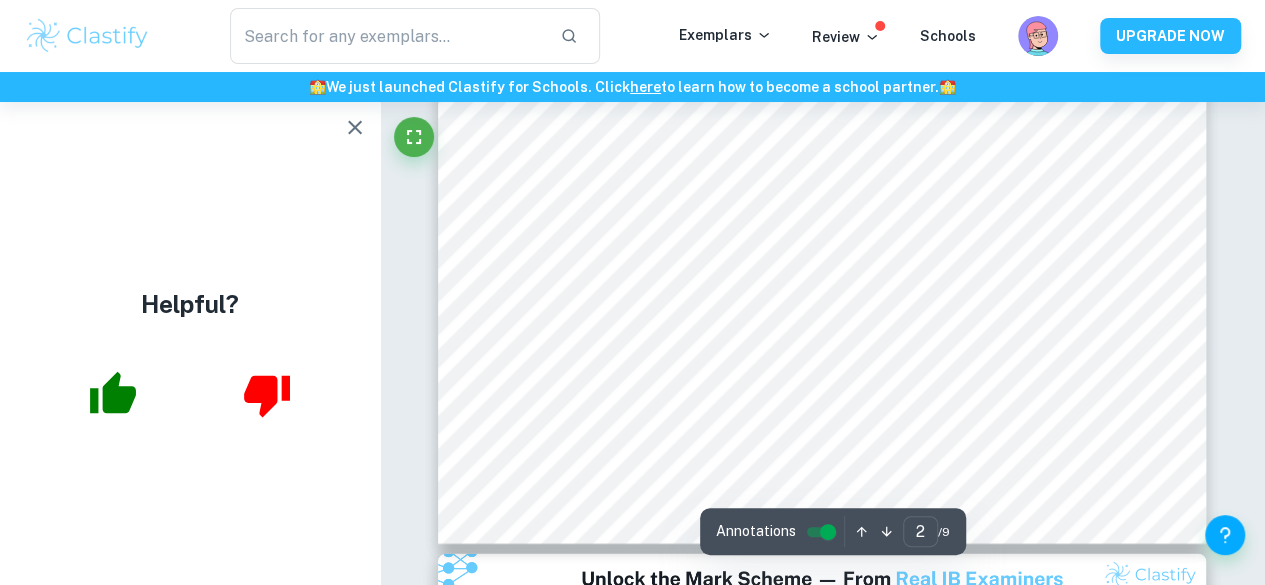 scroll, scrollTop: 1885, scrollLeft: 0, axis: vertical 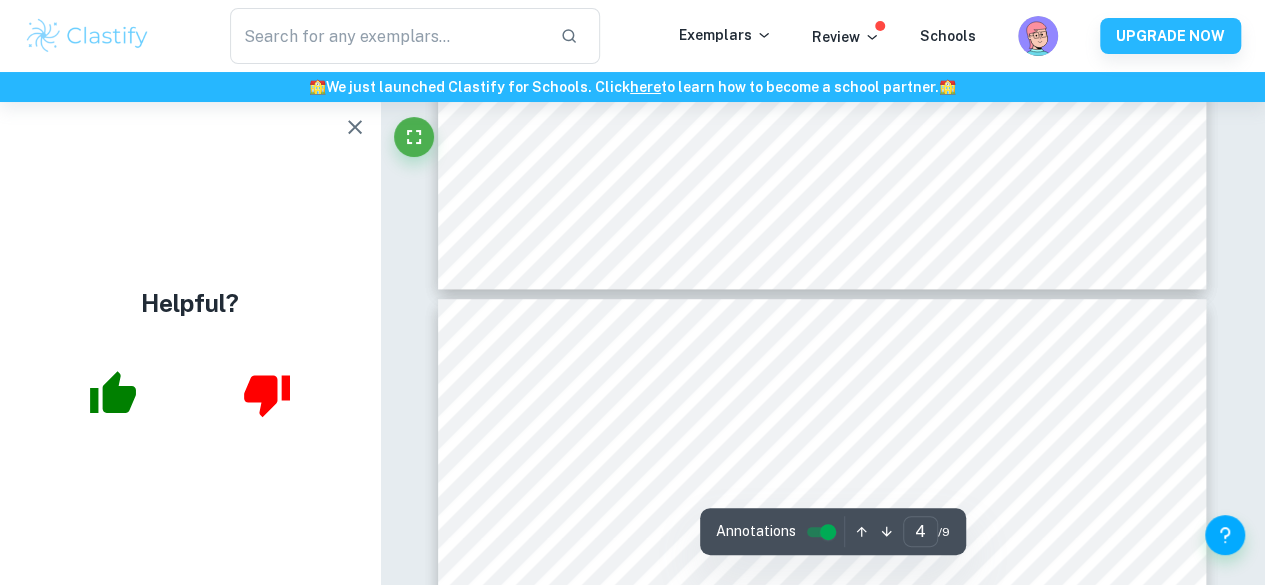 type on "5" 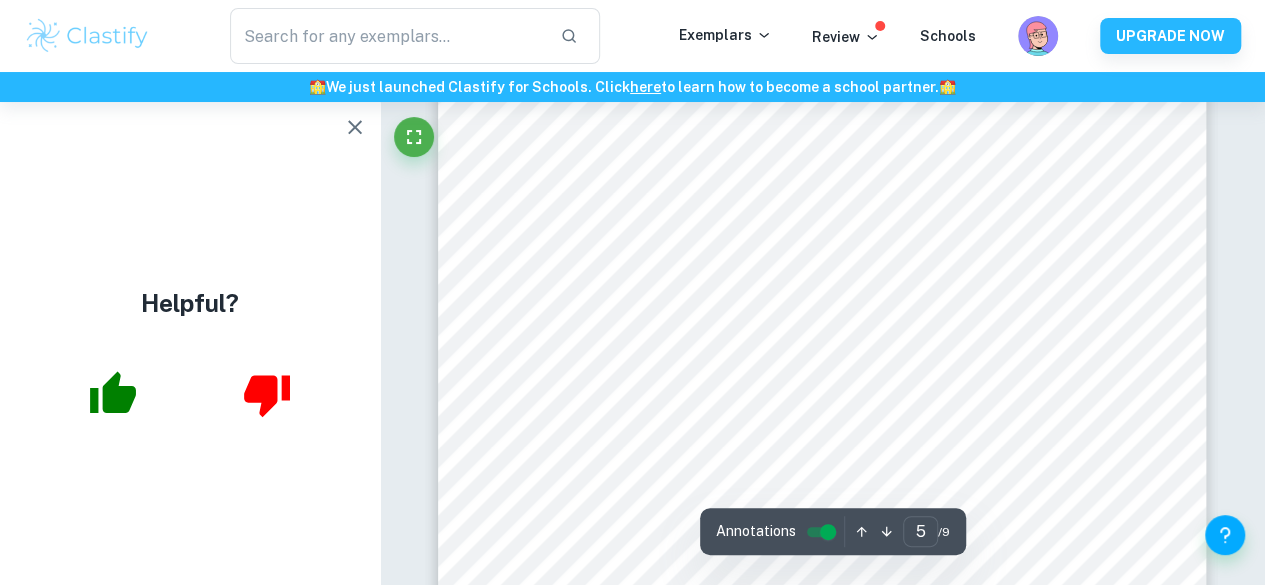 scroll, scrollTop: 4860, scrollLeft: 0, axis: vertical 